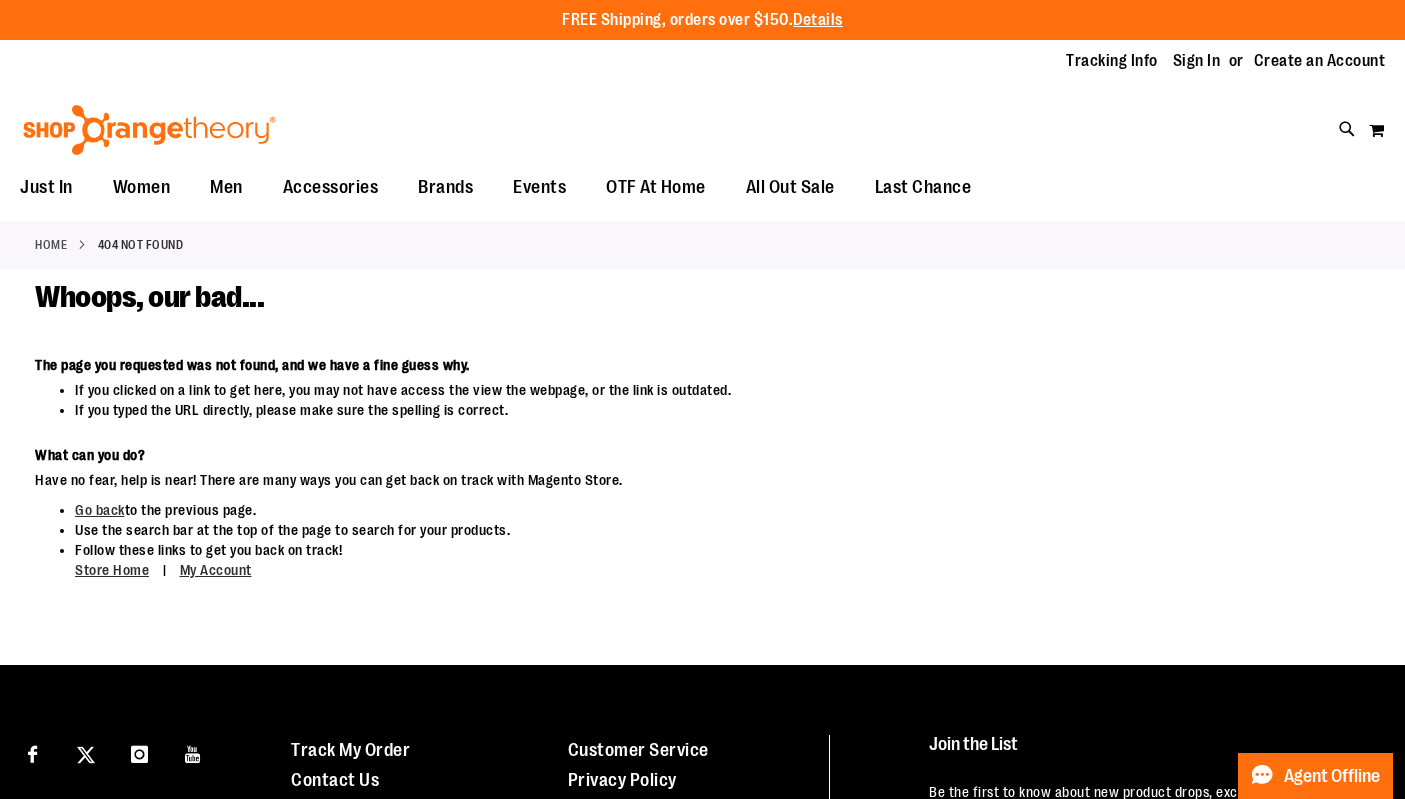 scroll, scrollTop: 0, scrollLeft: 0, axis: both 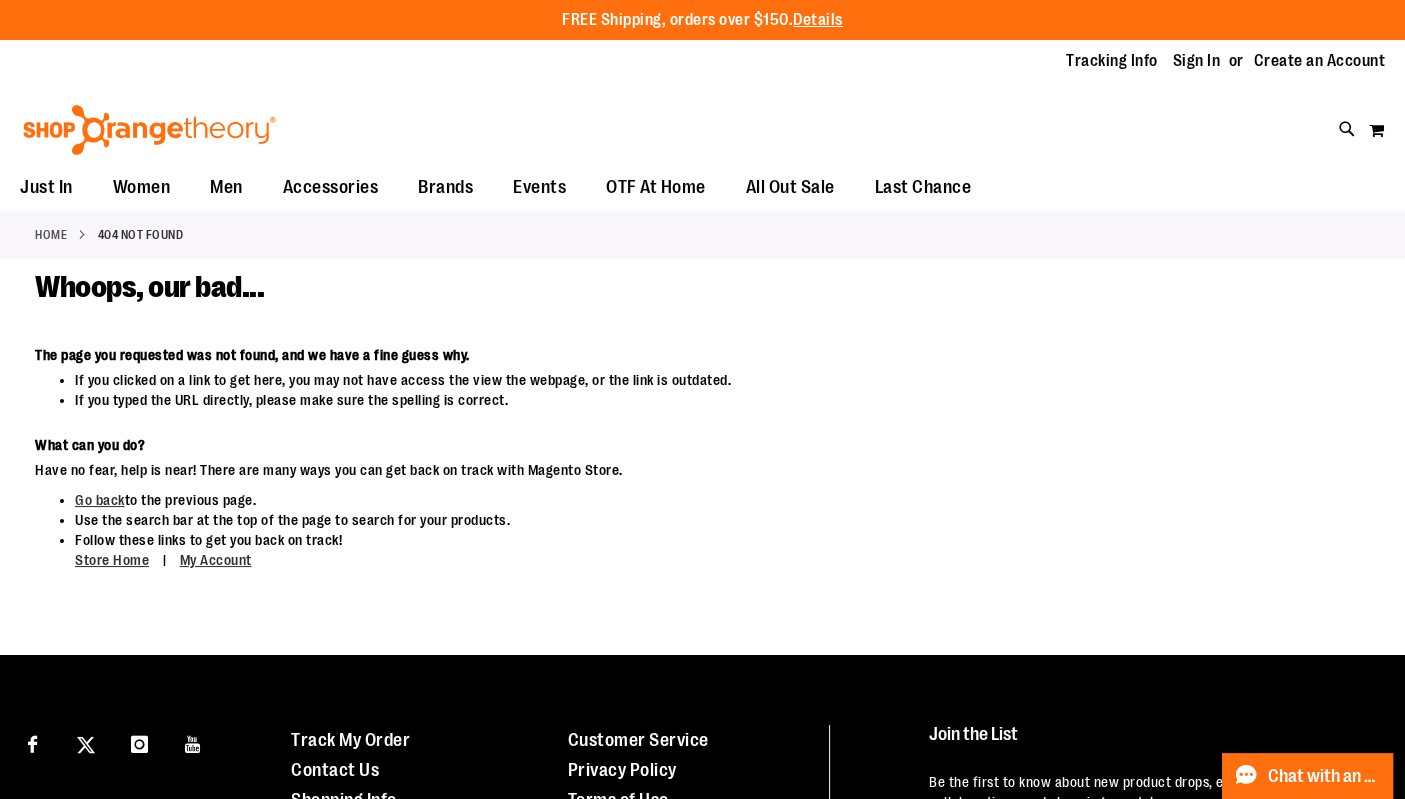 type on "**********" 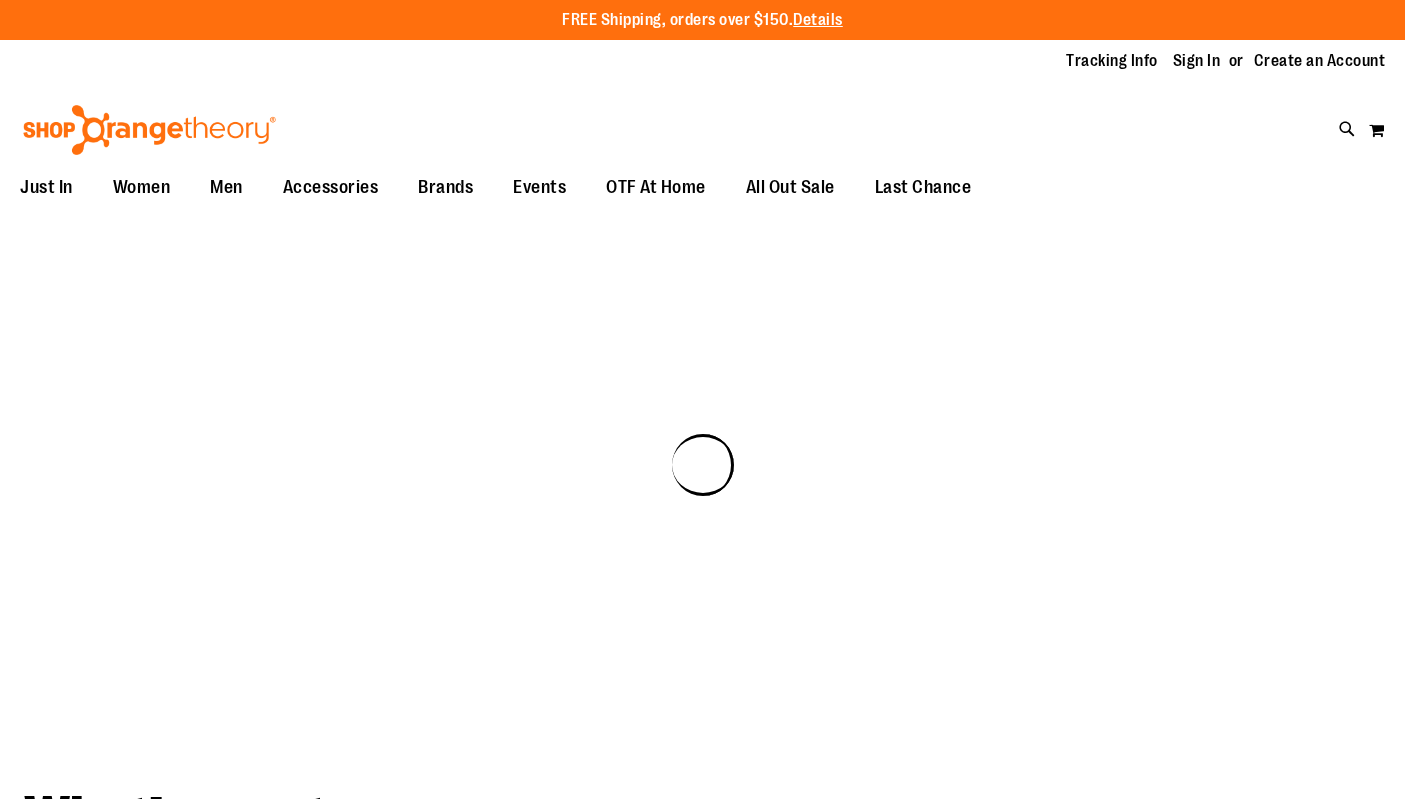 scroll, scrollTop: 0, scrollLeft: 0, axis: both 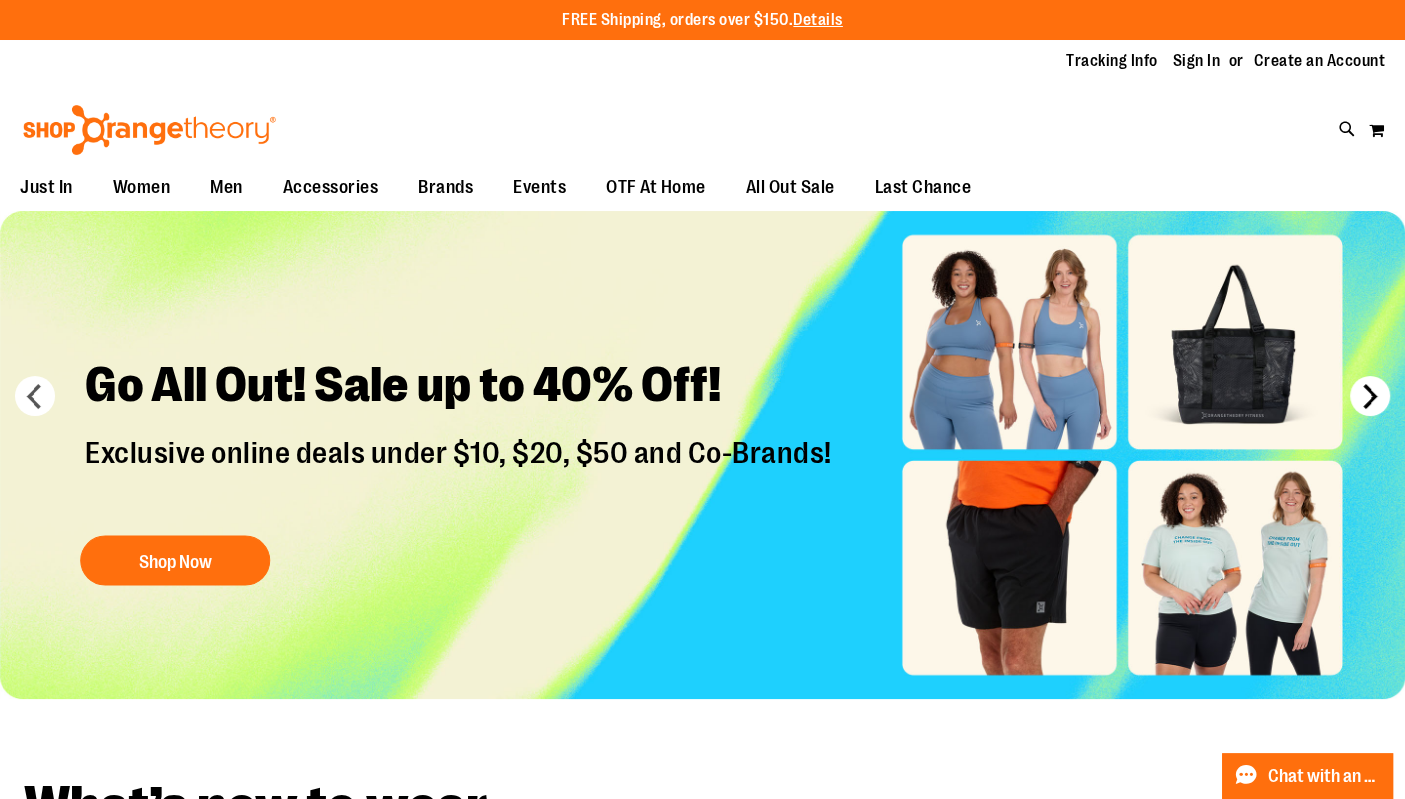 type on "**********" 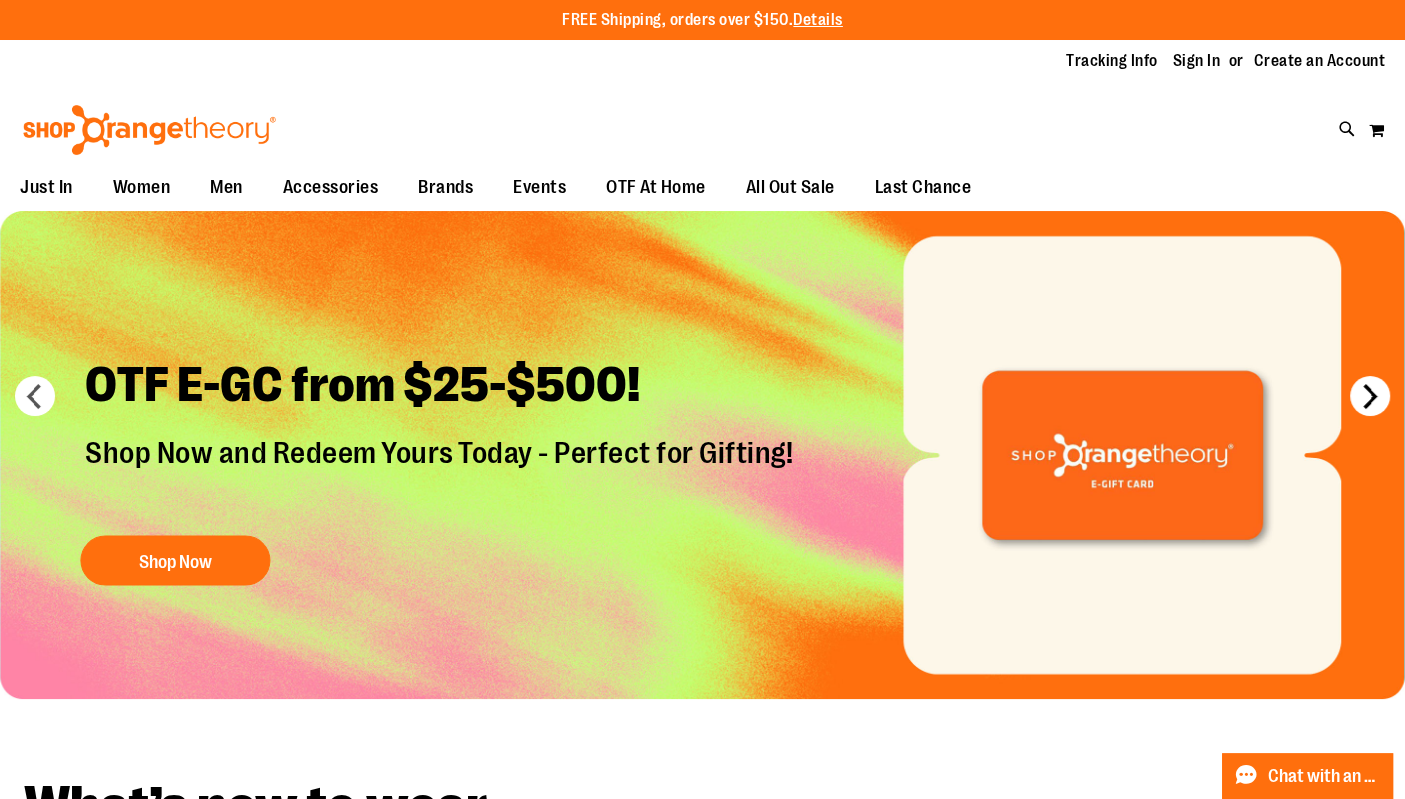 click on "next" at bounding box center [1370, 396] 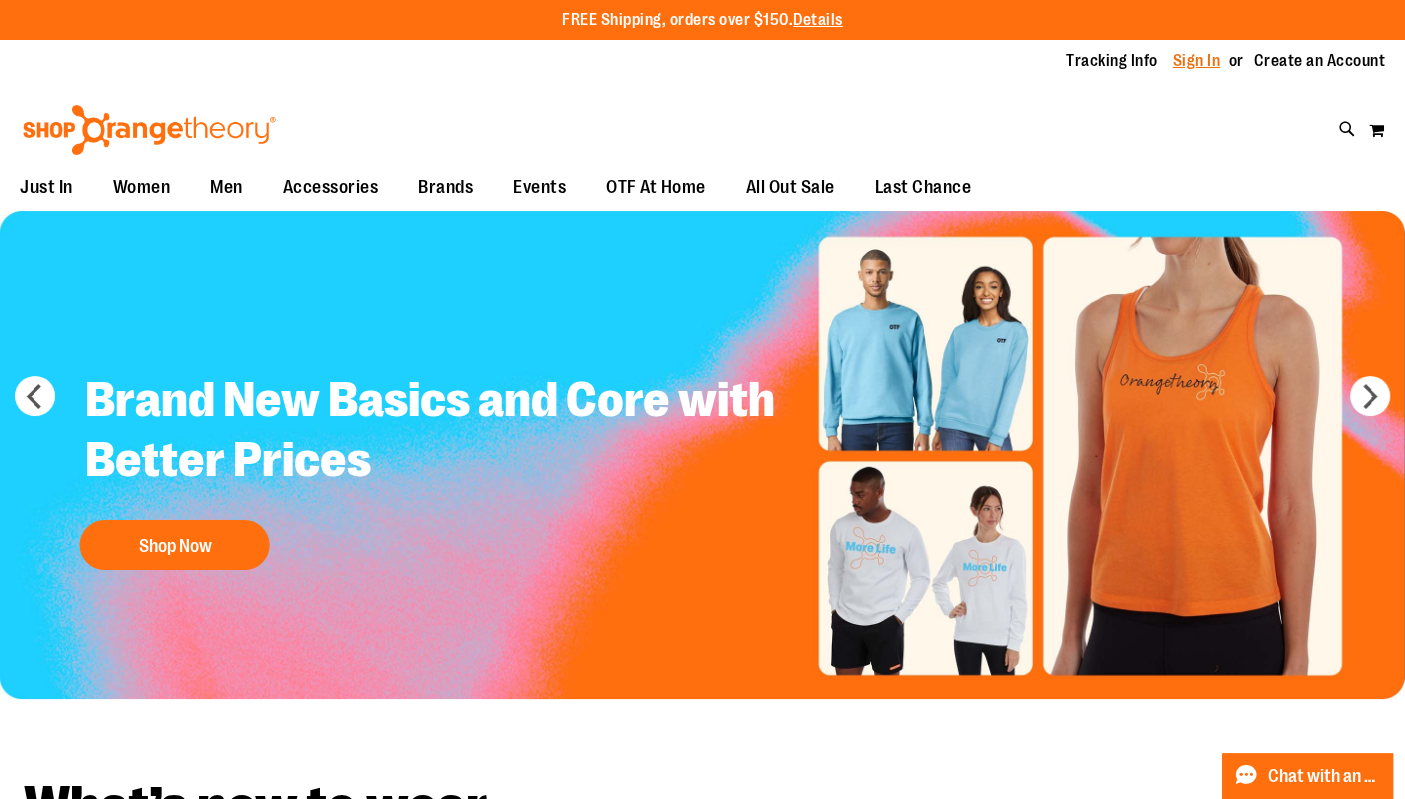 click on "Sign In" at bounding box center (1197, 61) 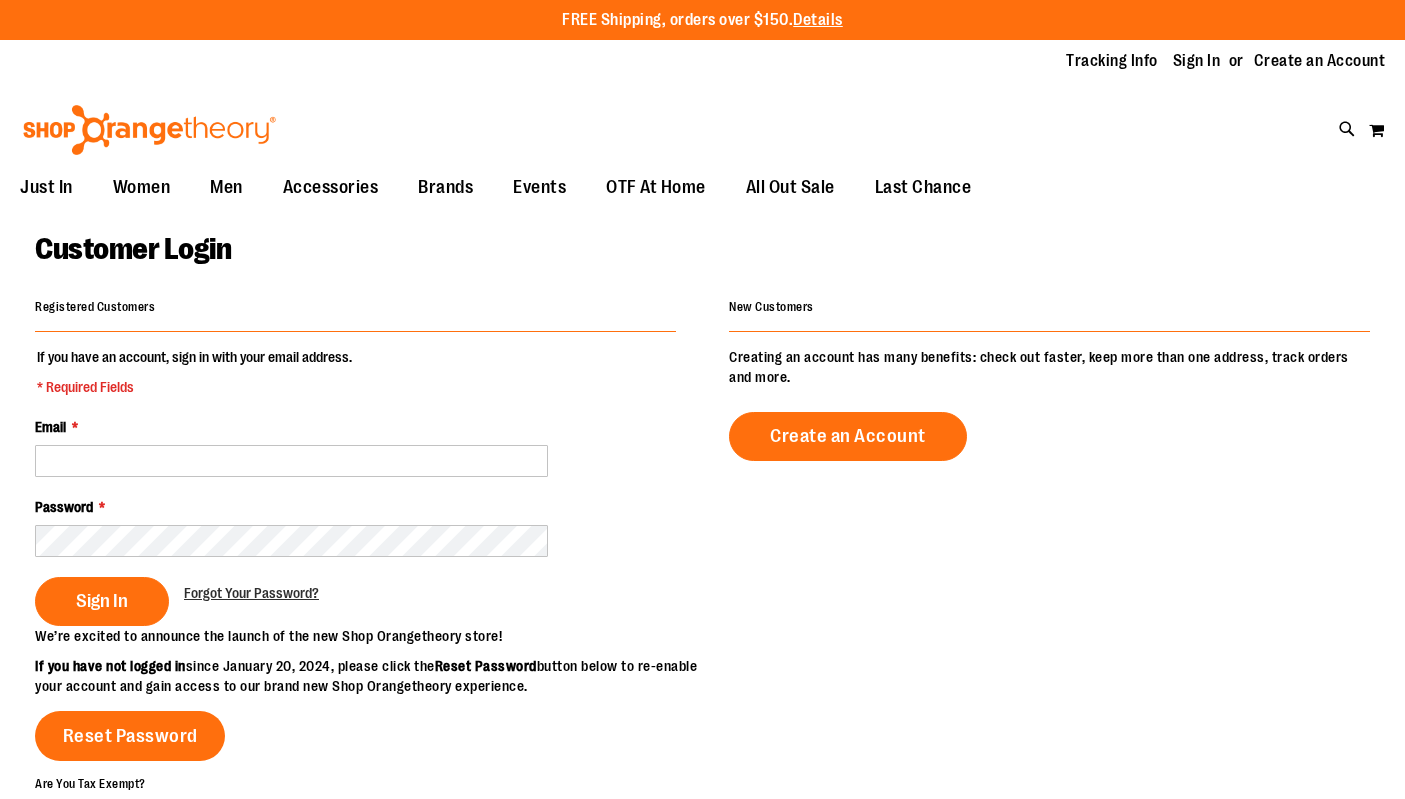 scroll, scrollTop: 0, scrollLeft: 0, axis: both 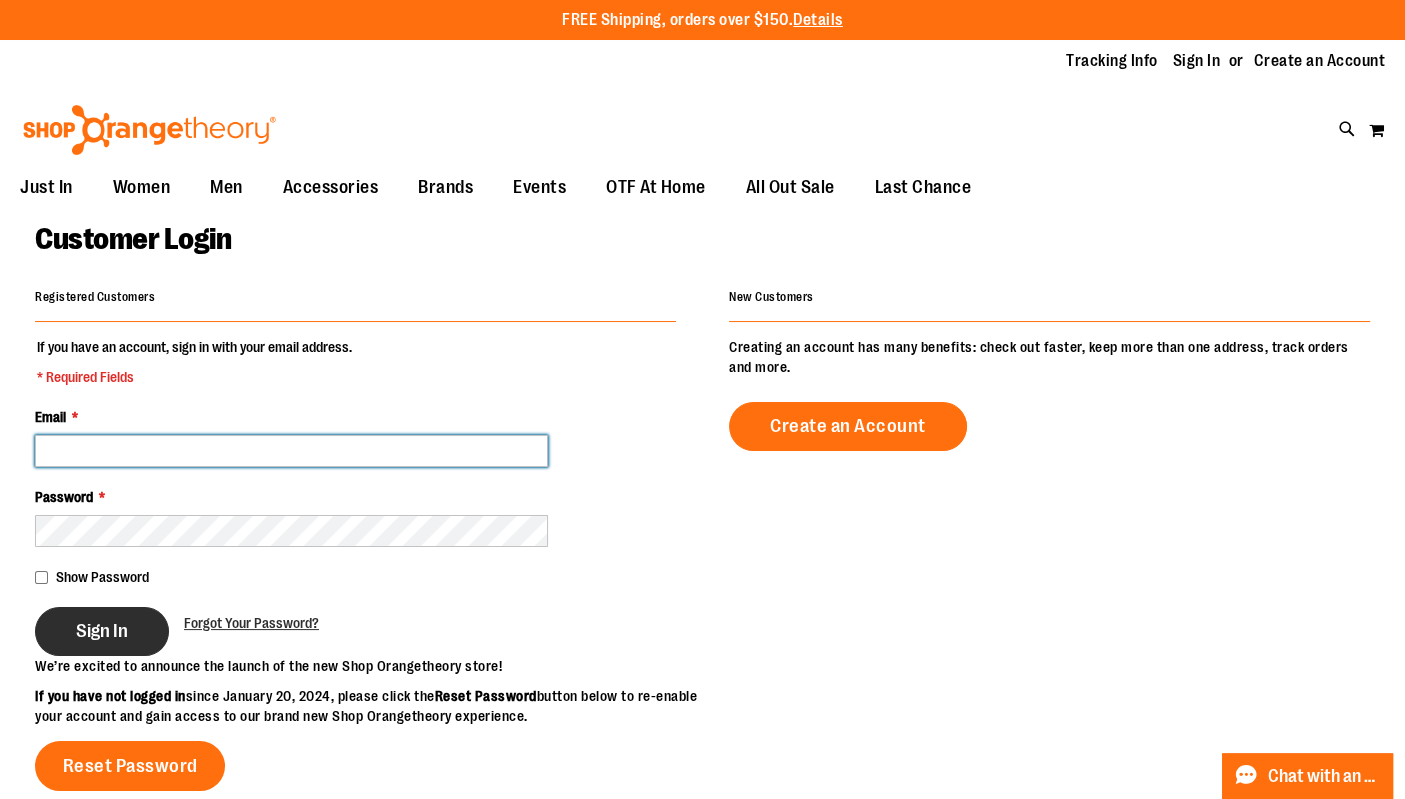 type on "**********" 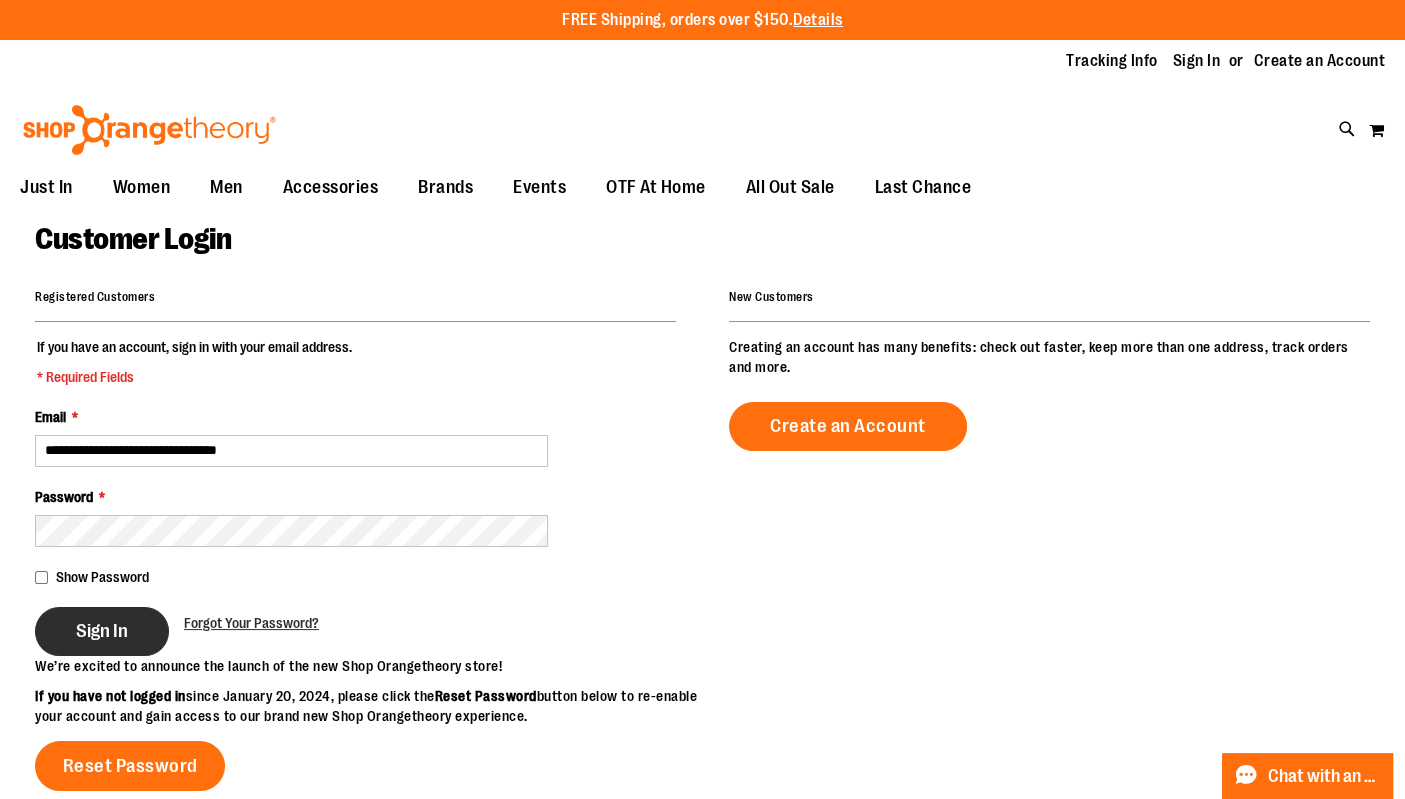 type on "**********" 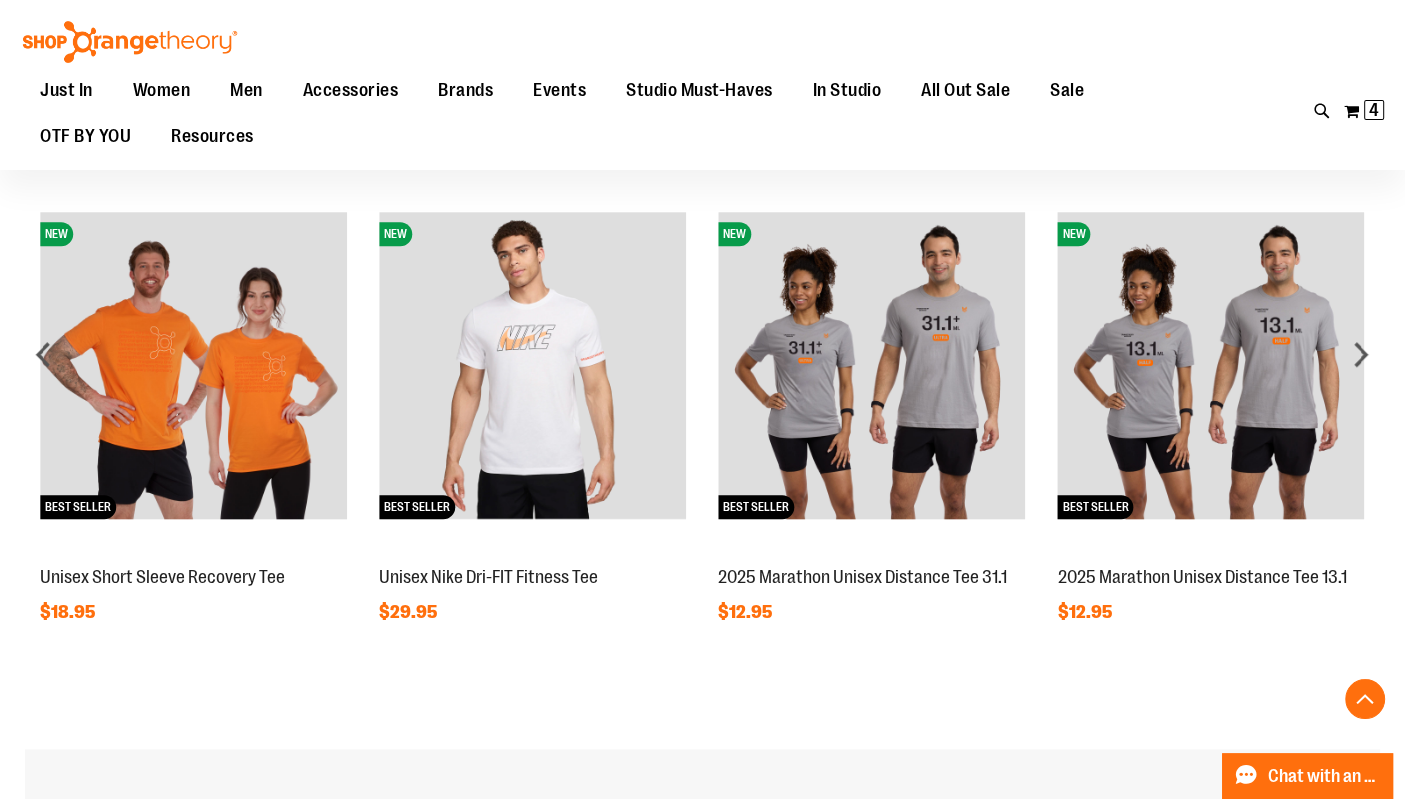 scroll, scrollTop: 1842, scrollLeft: 0, axis: vertical 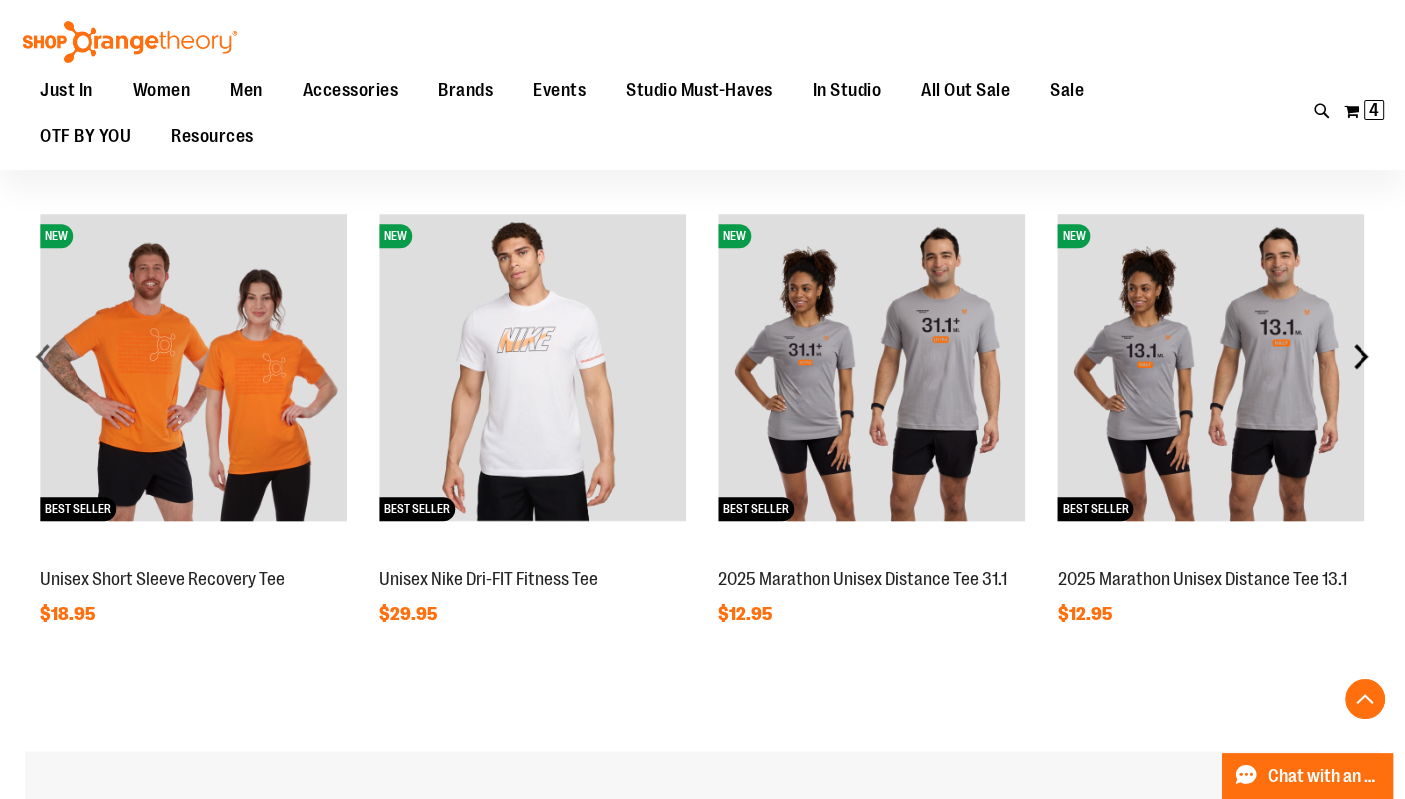 type on "**********" 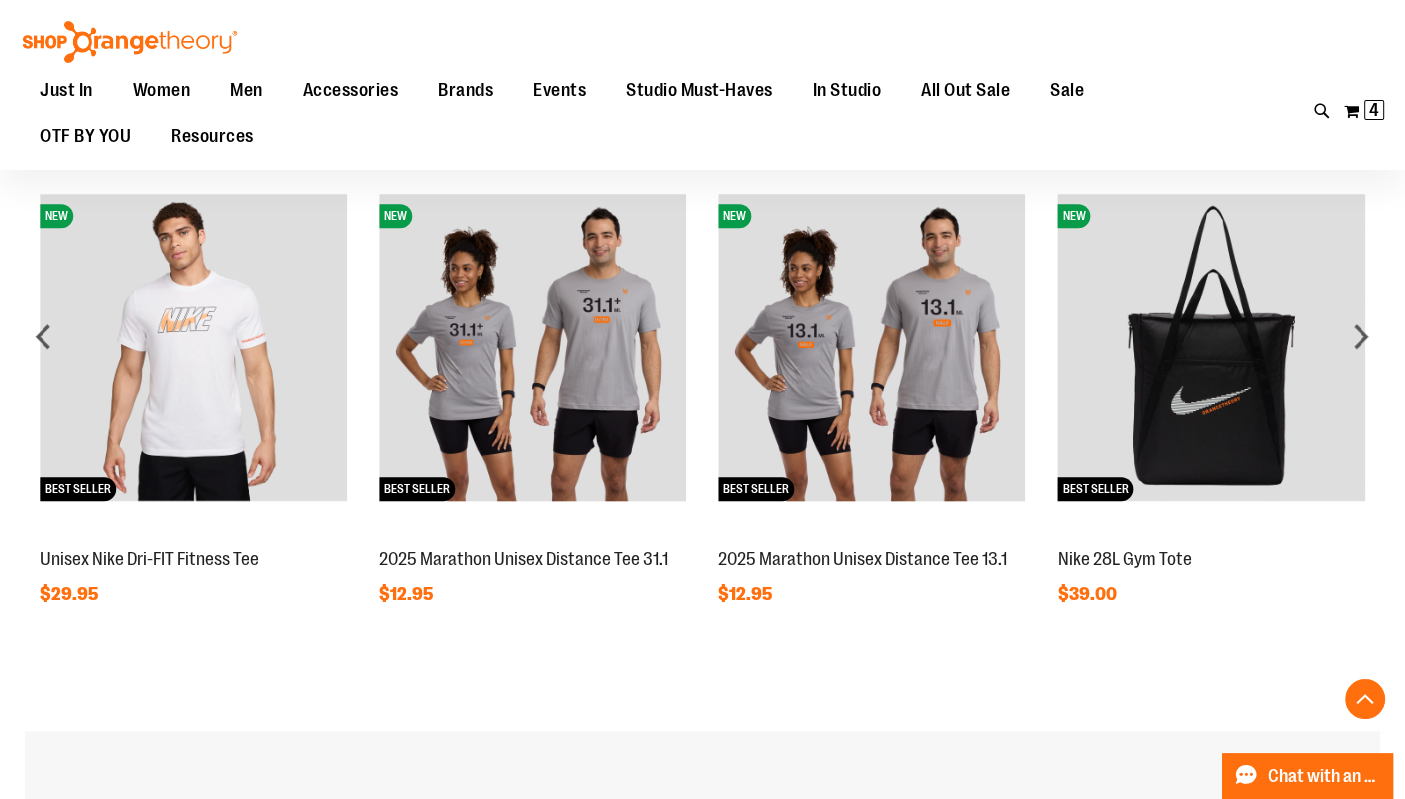 scroll, scrollTop: 1864, scrollLeft: 0, axis: vertical 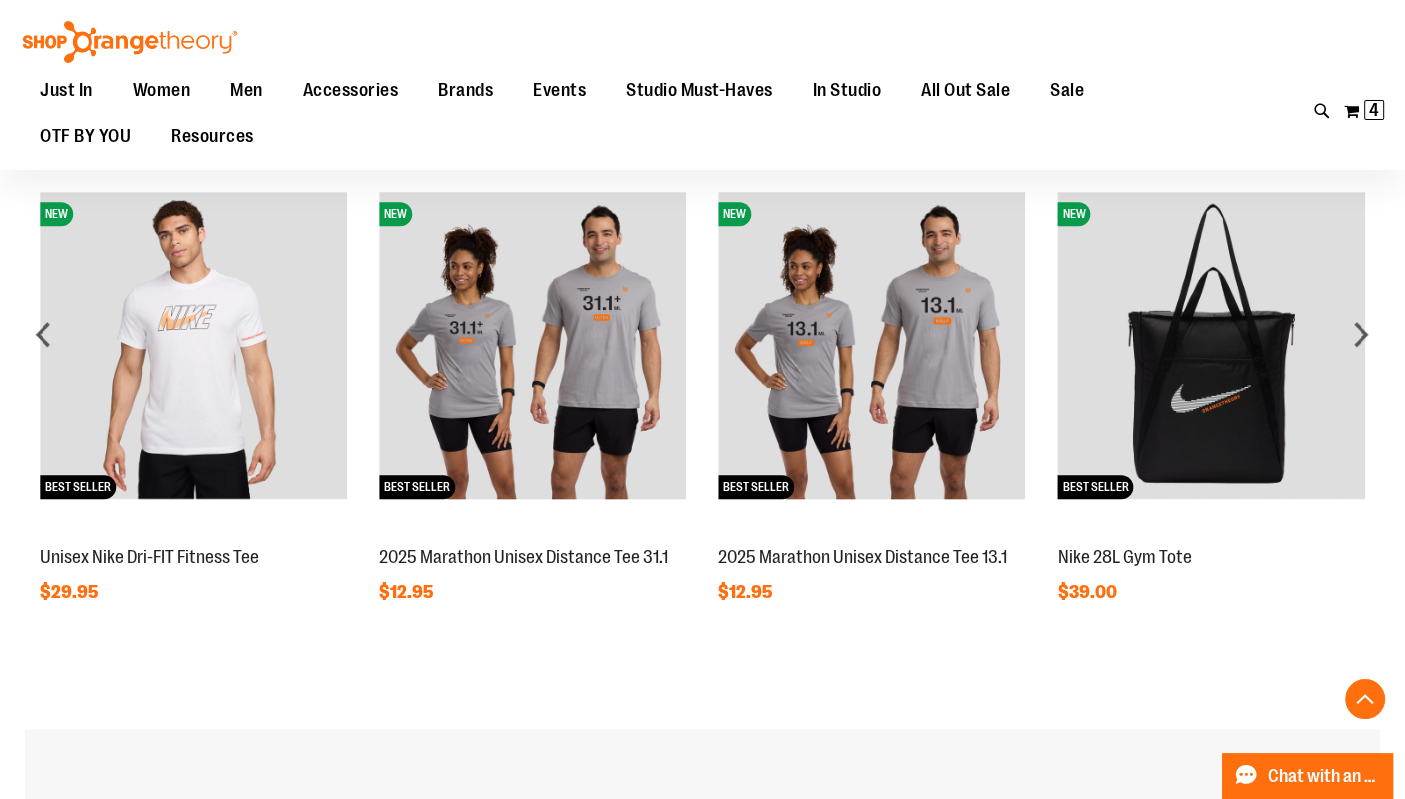 click at bounding box center (1211, 345) 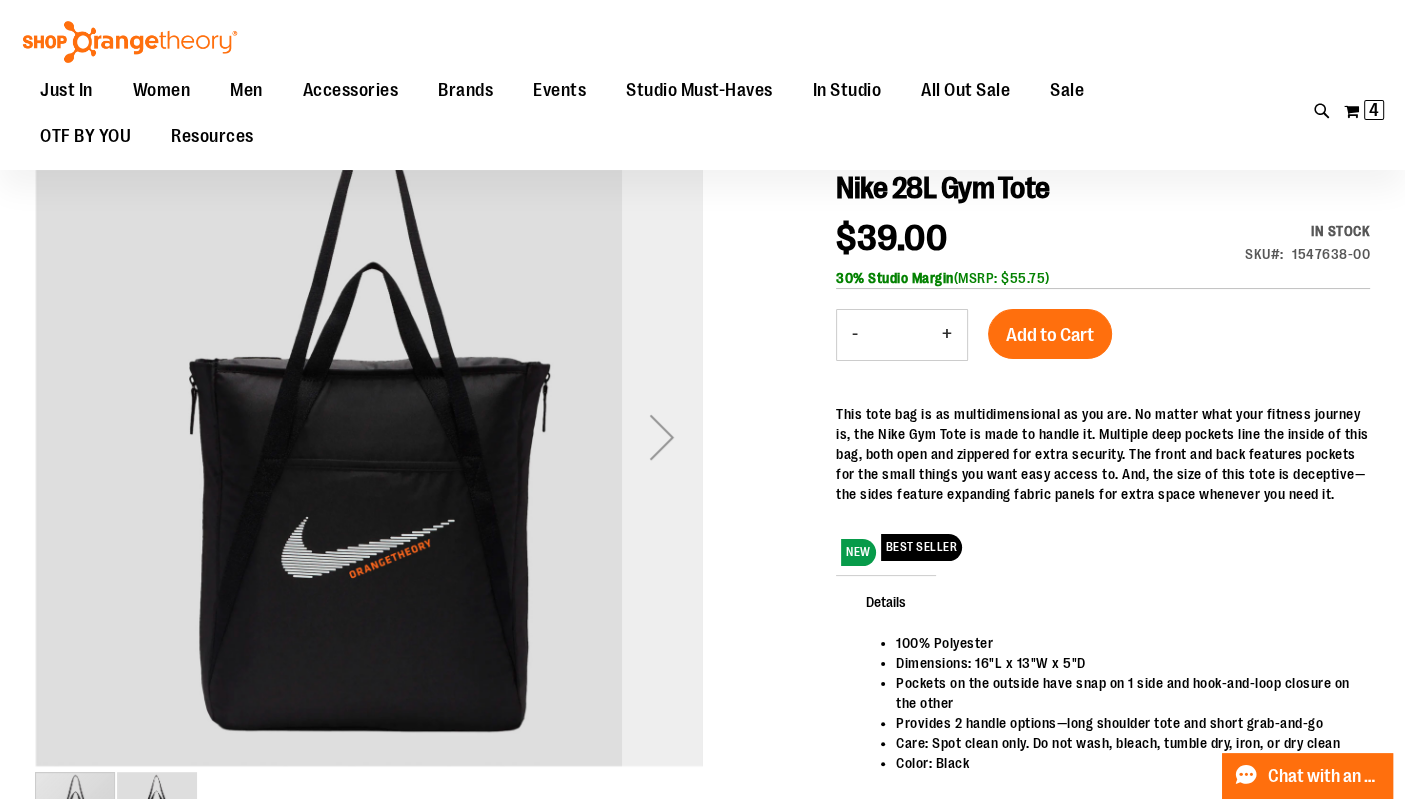 scroll, scrollTop: 196, scrollLeft: 0, axis: vertical 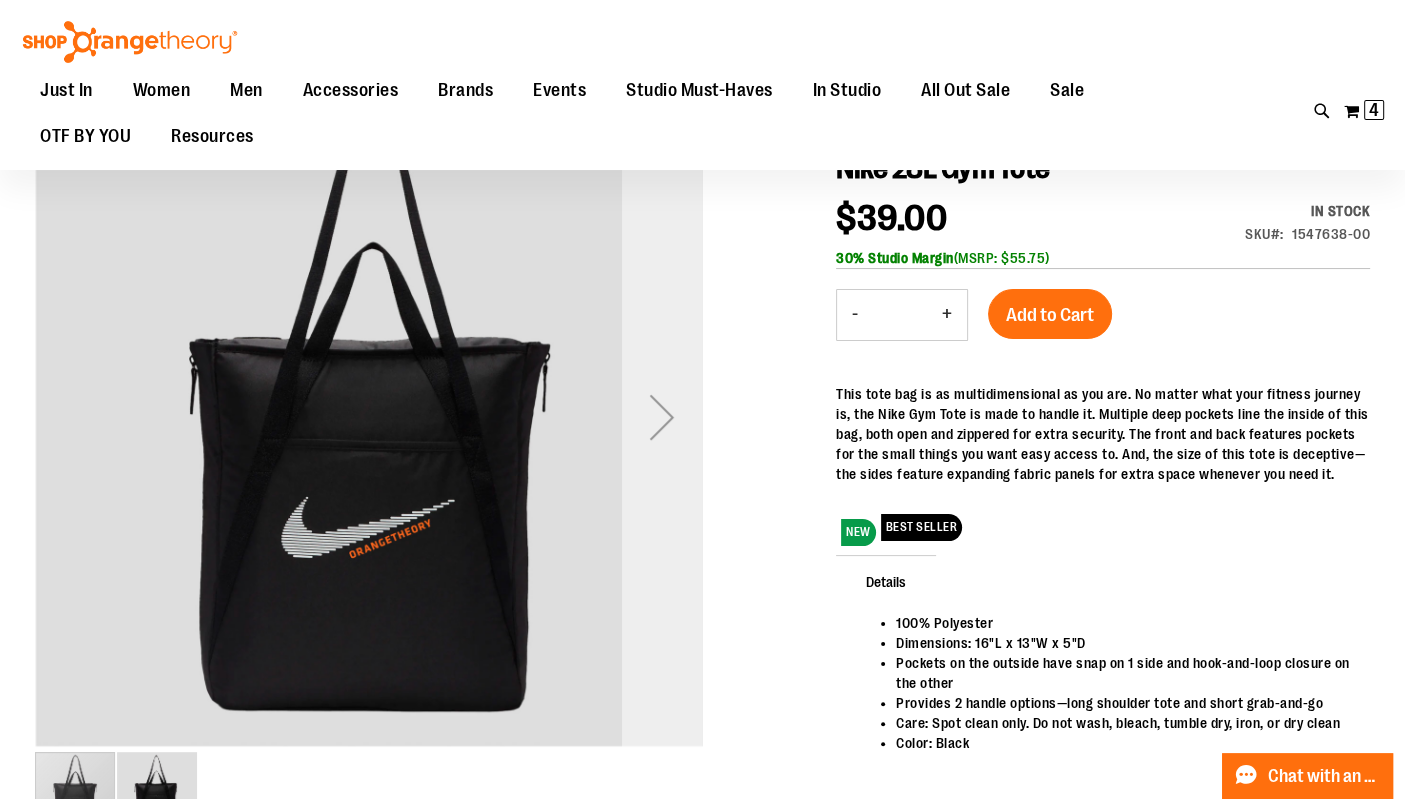 type on "**********" 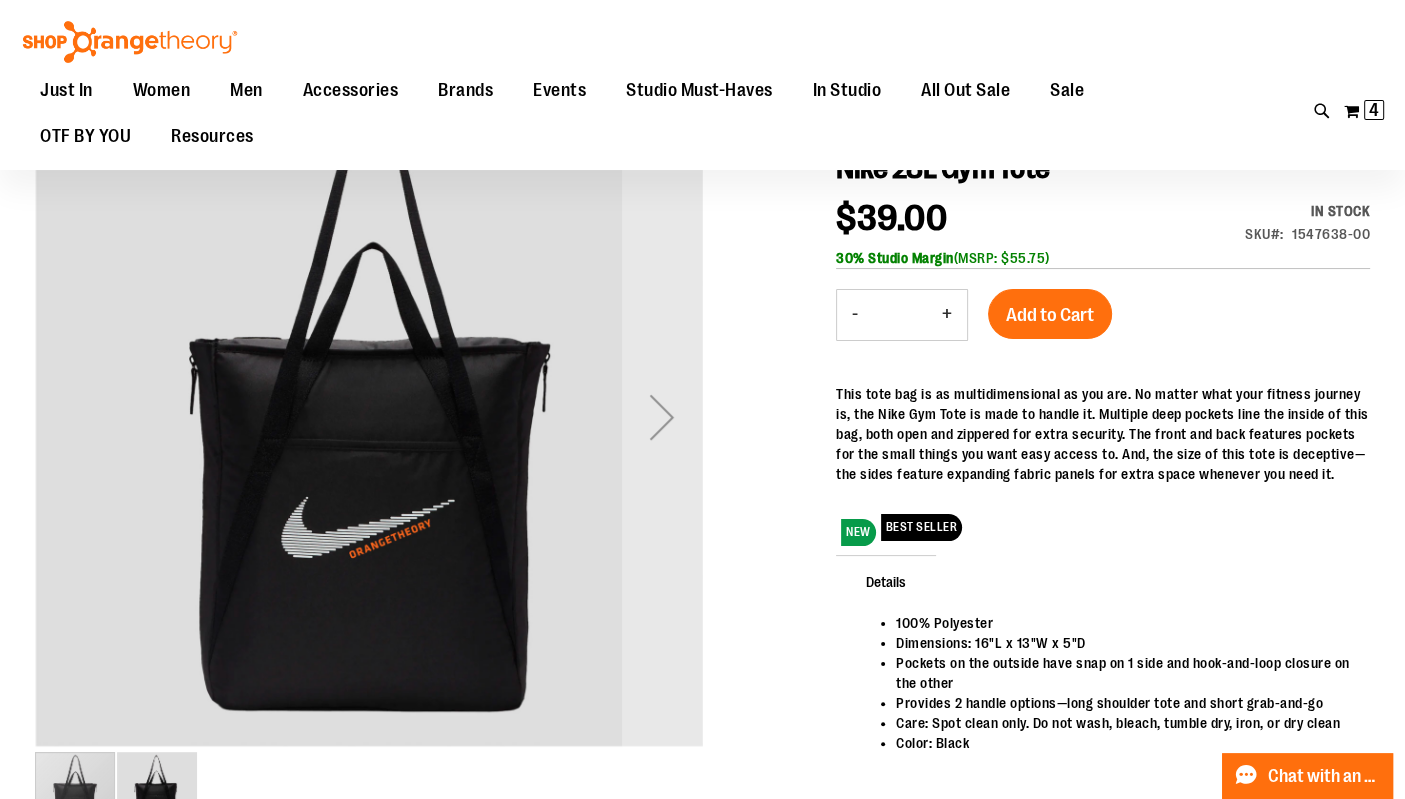 click at bounding box center (662, 417) 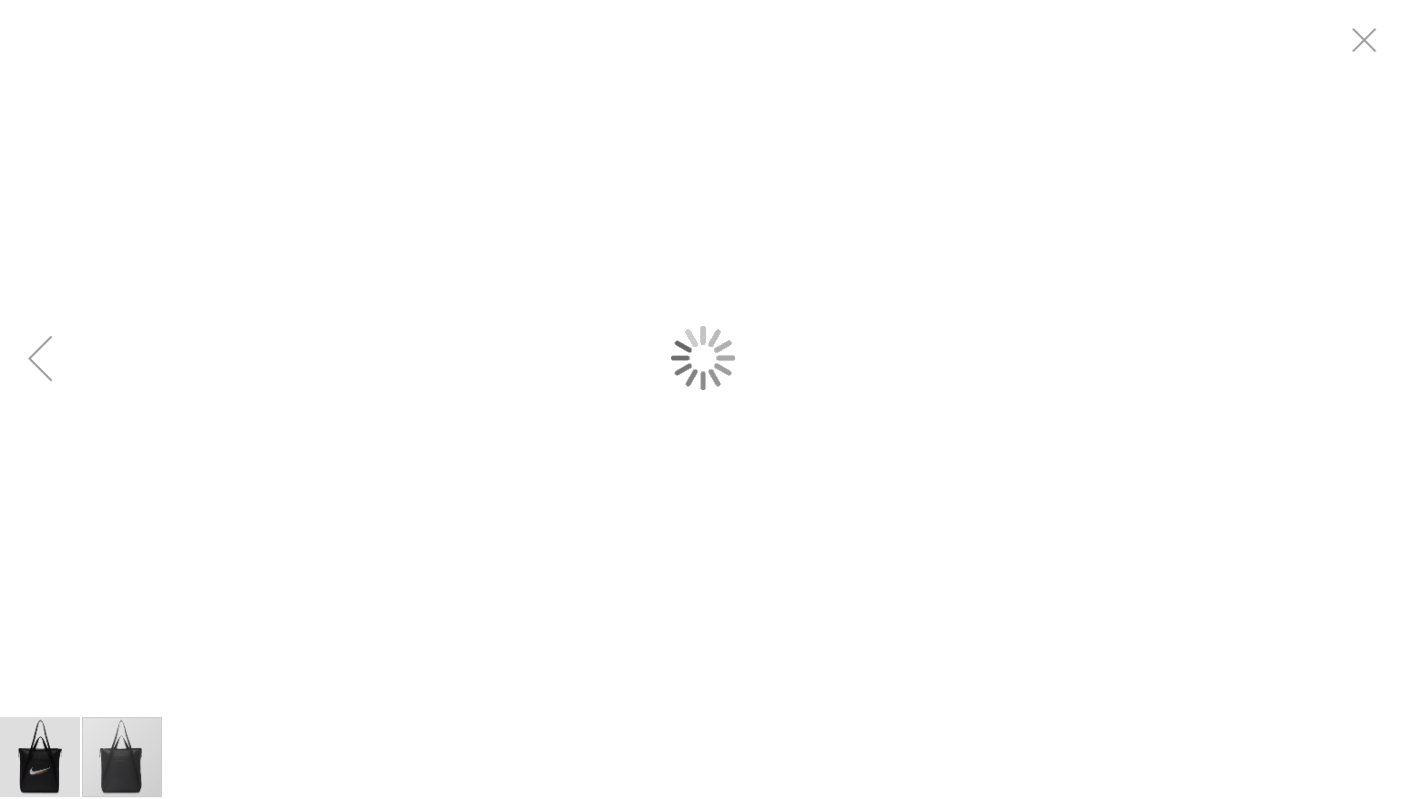 scroll, scrollTop: 0, scrollLeft: 0, axis: both 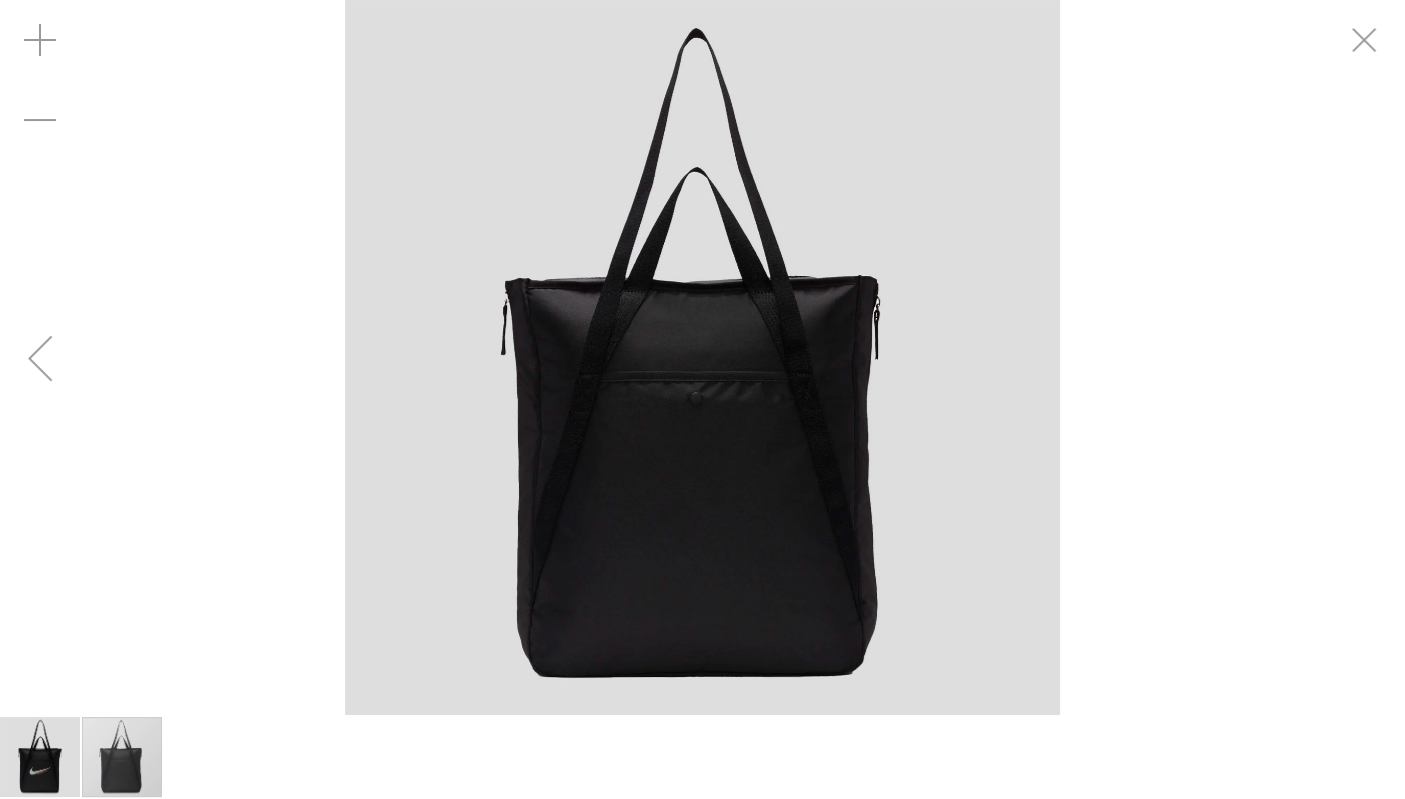 click at bounding box center [702, 357] 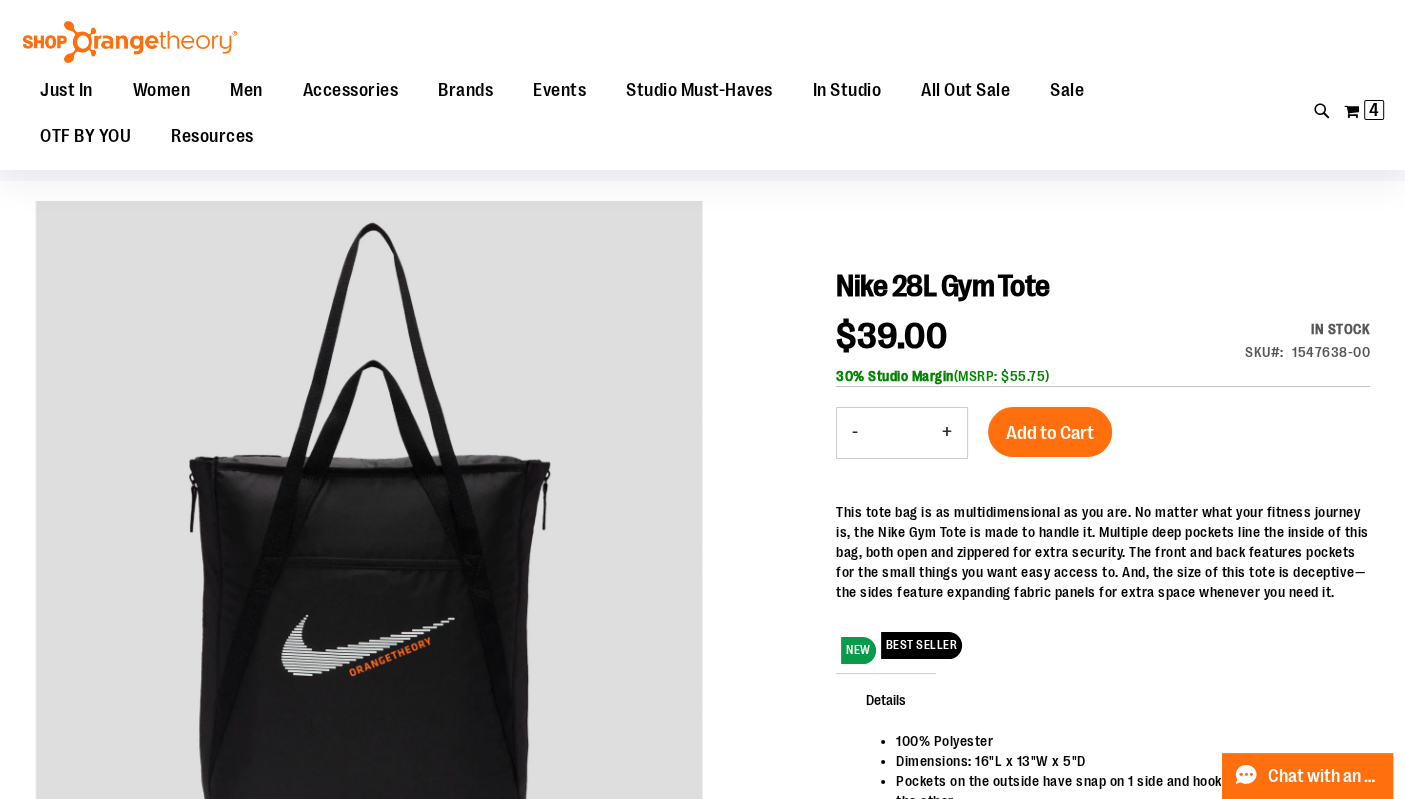 scroll, scrollTop: 0, scrollLeft: 0, axis: both 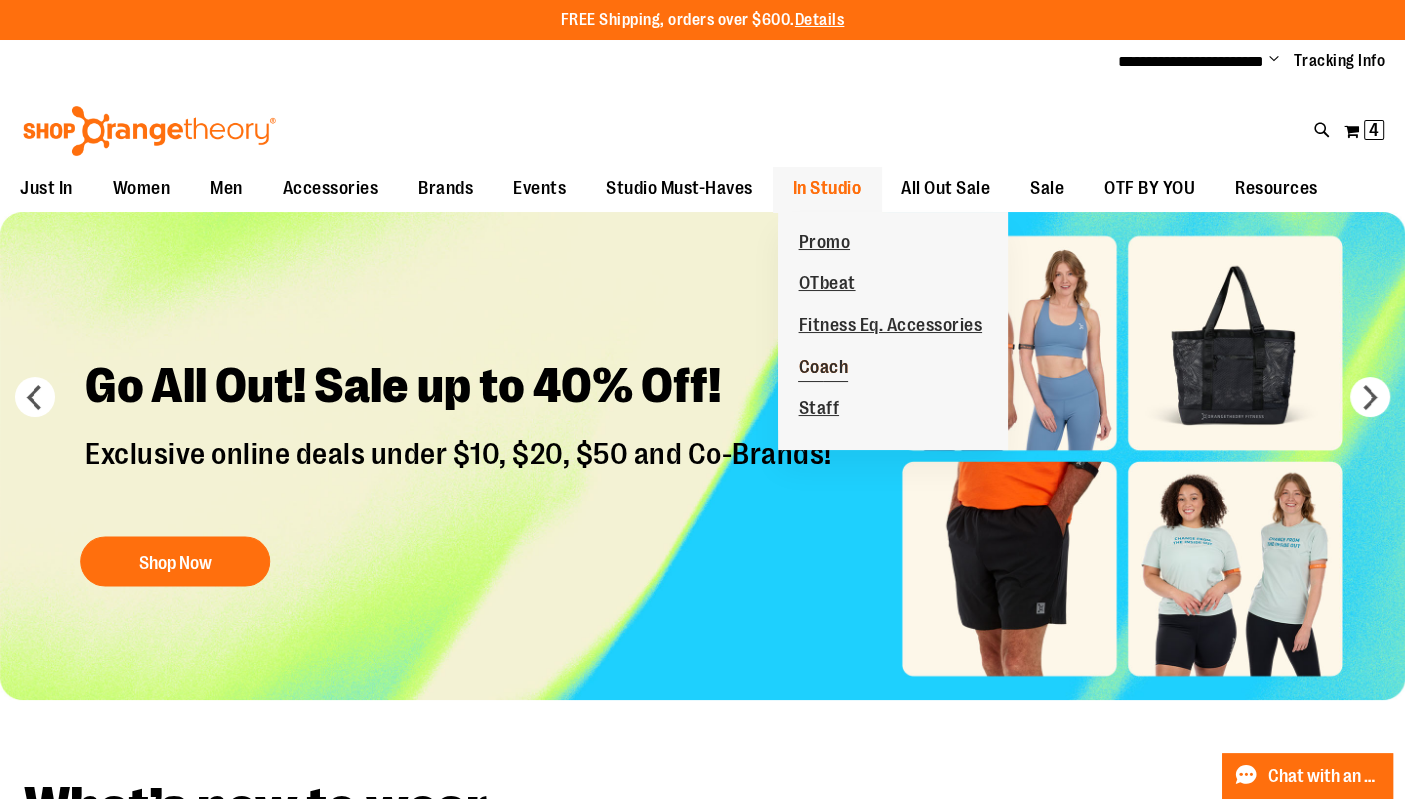 type on "**********" 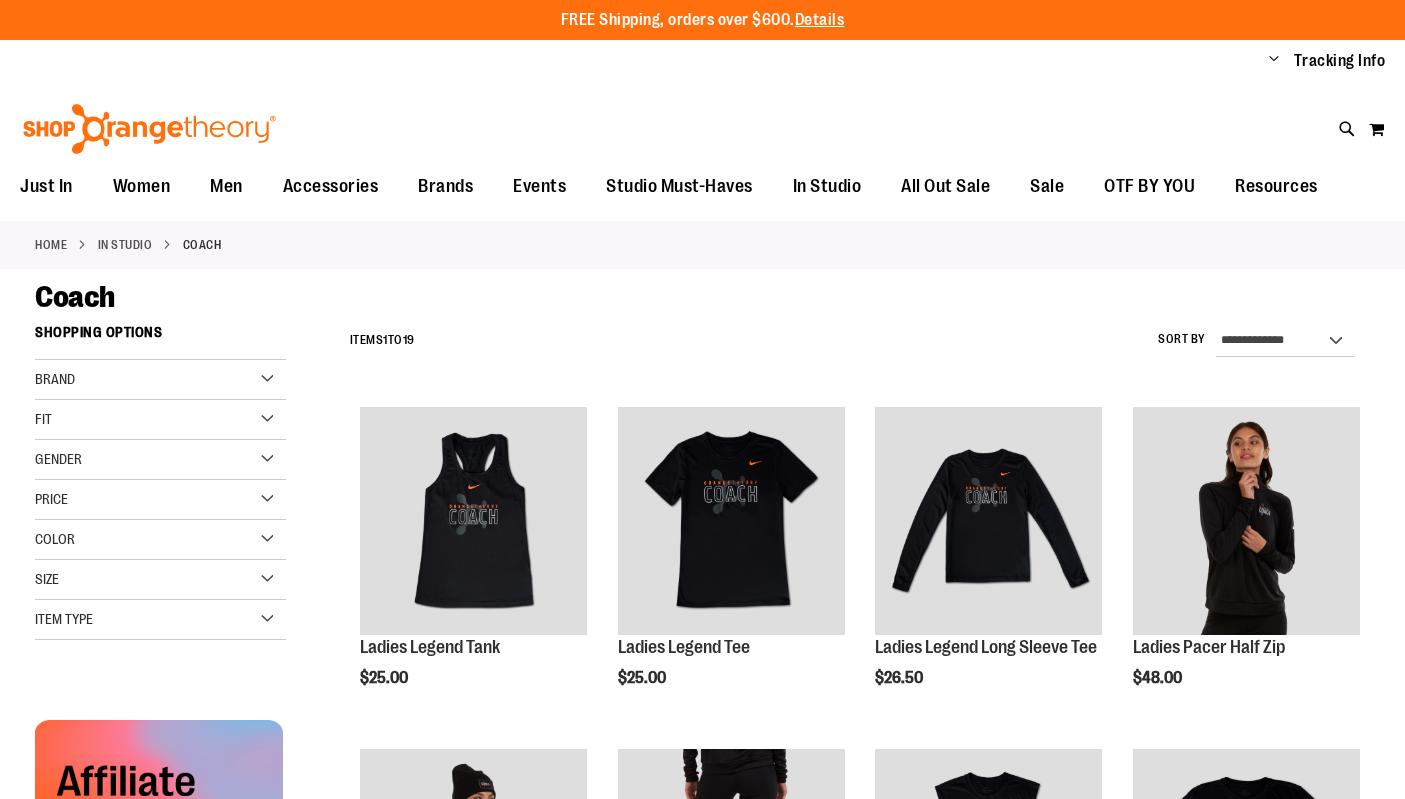 scroll, scrollTop: 0, scrollLeft: 0, axis: both 